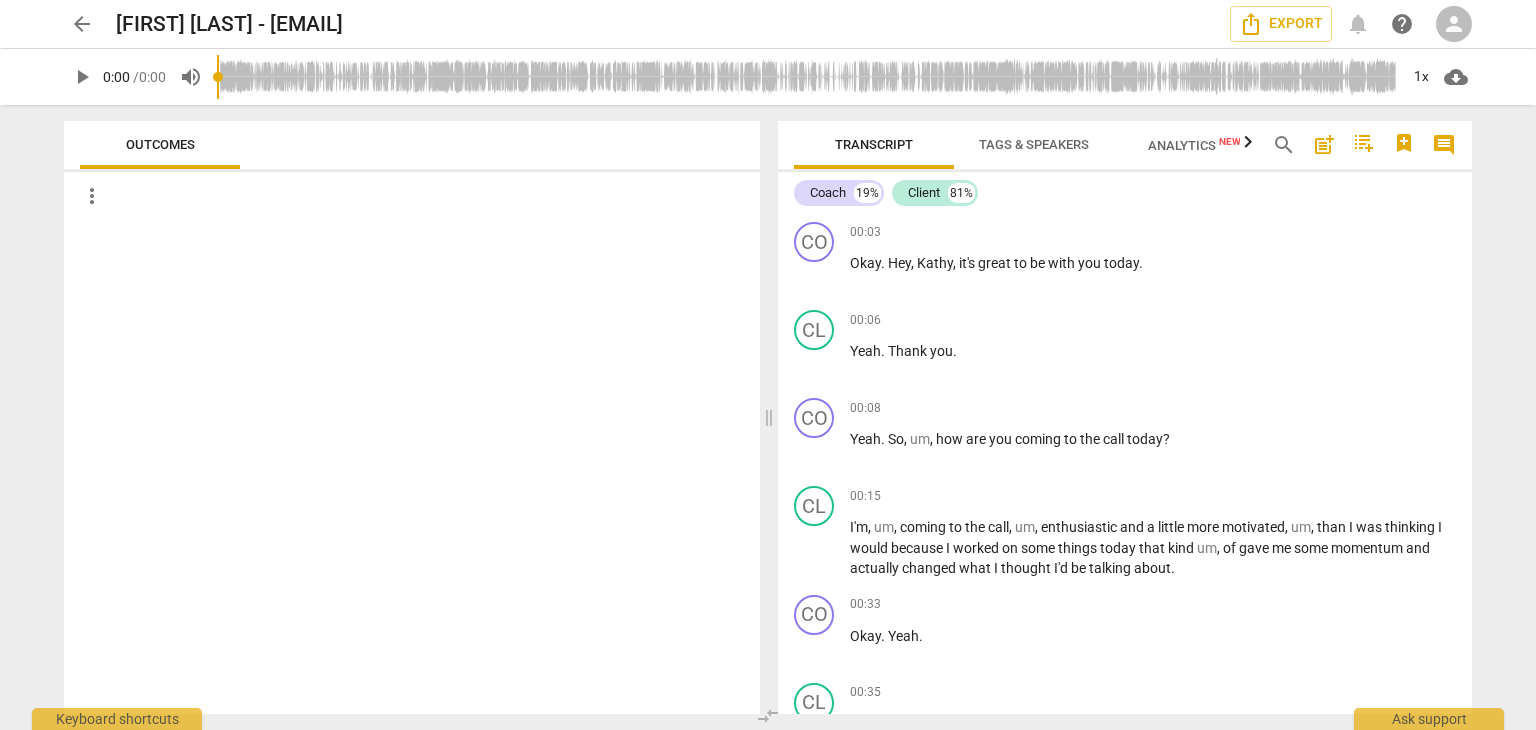scroll, scrollTop: 0, scrollLeft: 0, axis: both 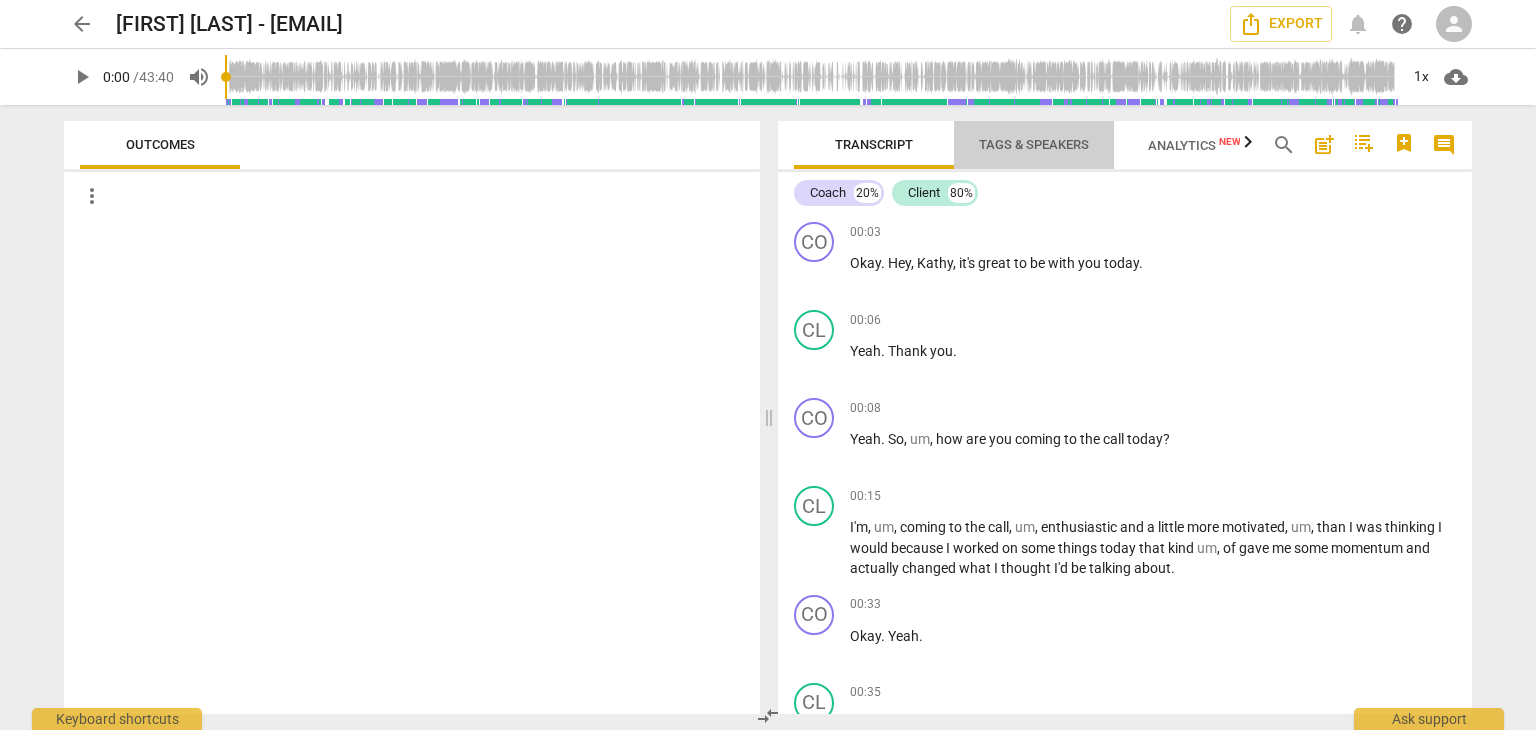 click on "Tags & Speakers" at bounding box center [1034, 144] 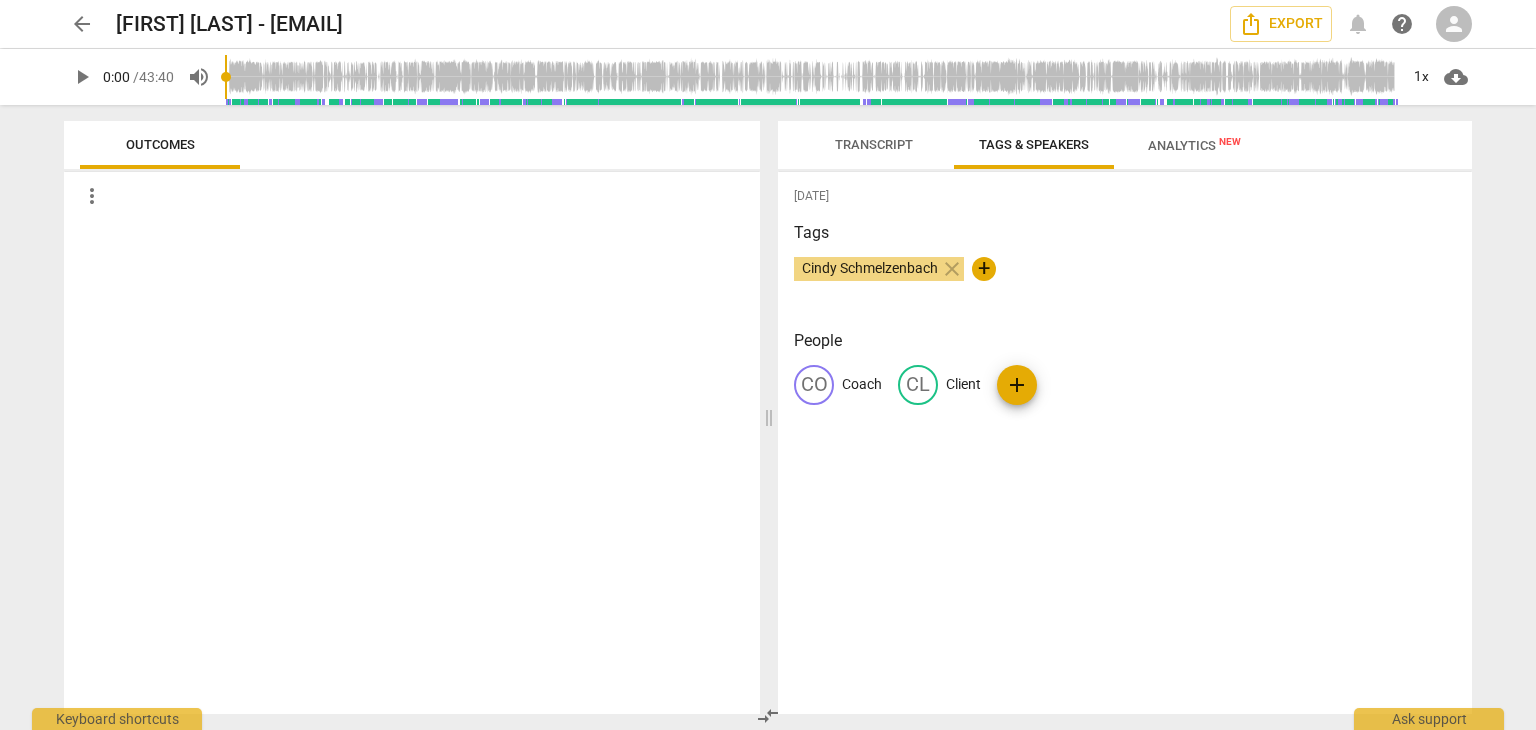 click on "Analytics   New" at bounding box center [1194, 145] 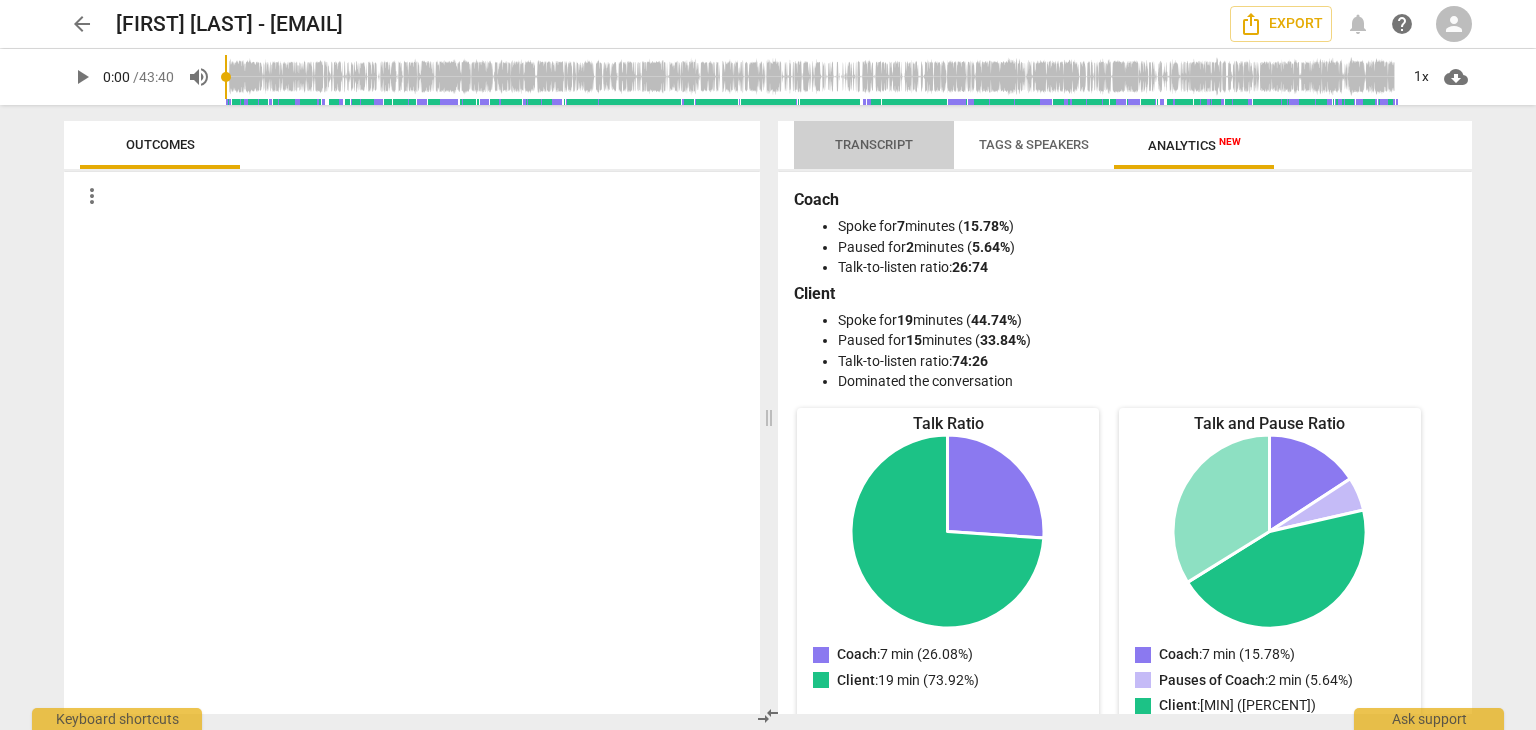 click on "Transcript" at bounding box center [874, 144] 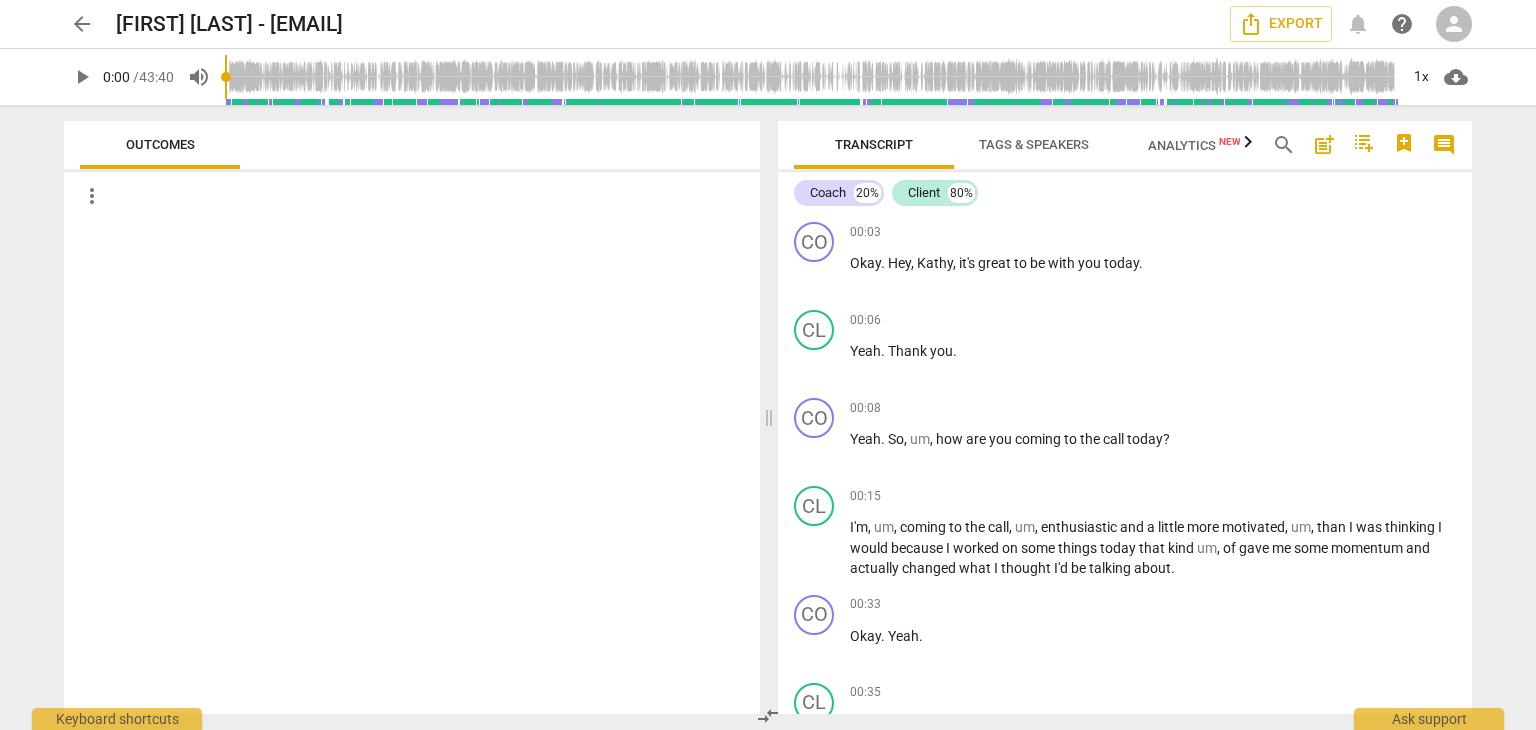 click on "Outcomes" at bounding box center (160, 144) 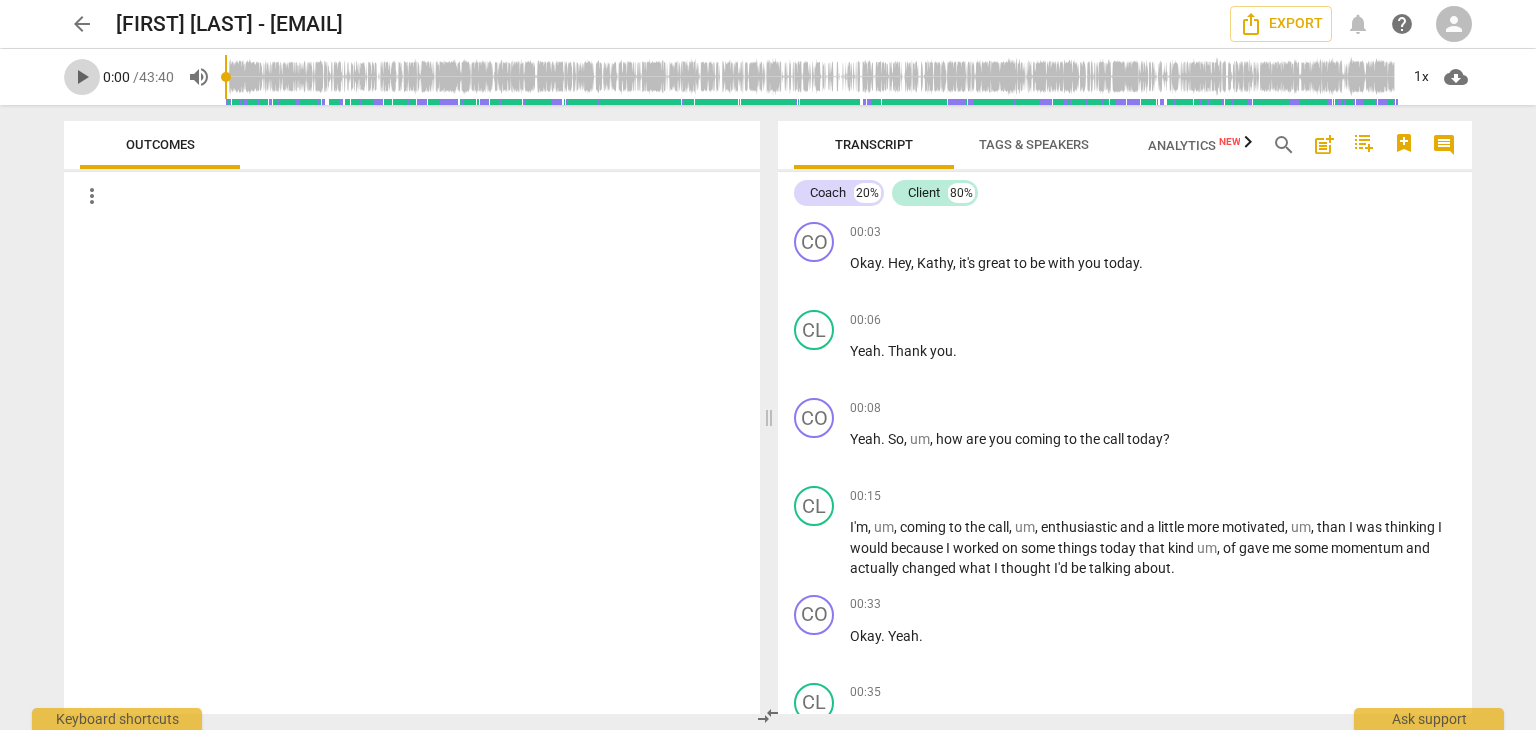 click on "play_arrow" at bounding box center (82, 77) 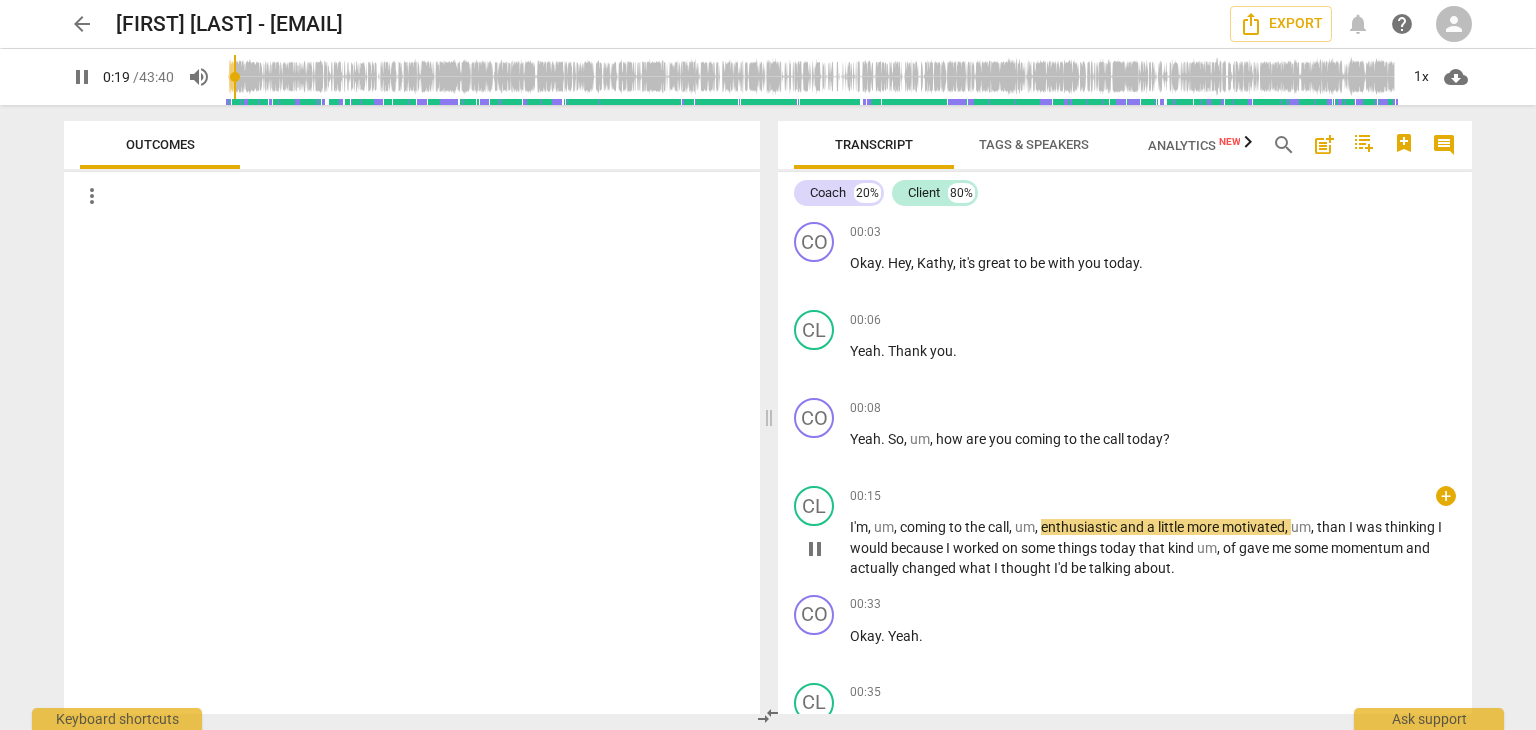 click on "coming" at bounding box center [924, 527] 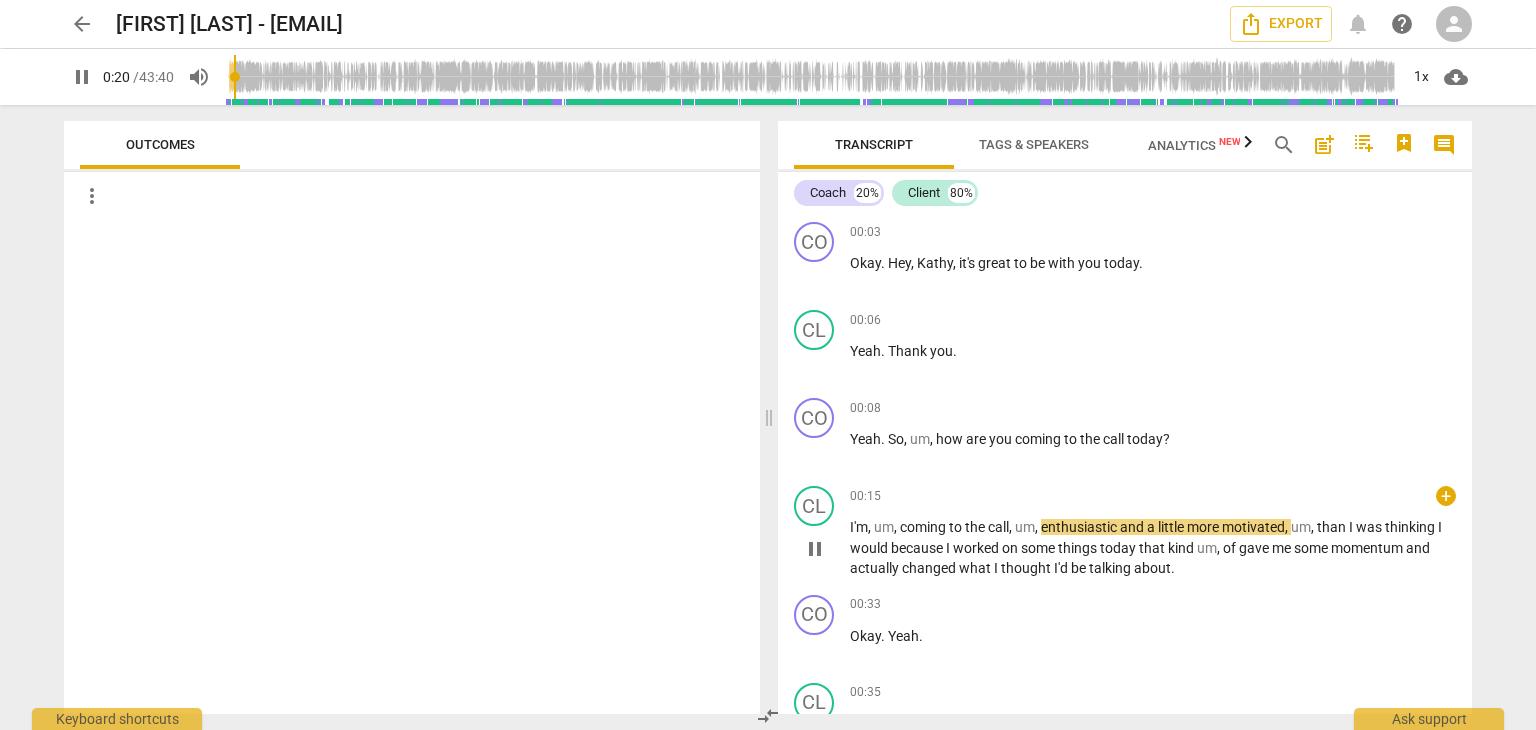 type on "21" 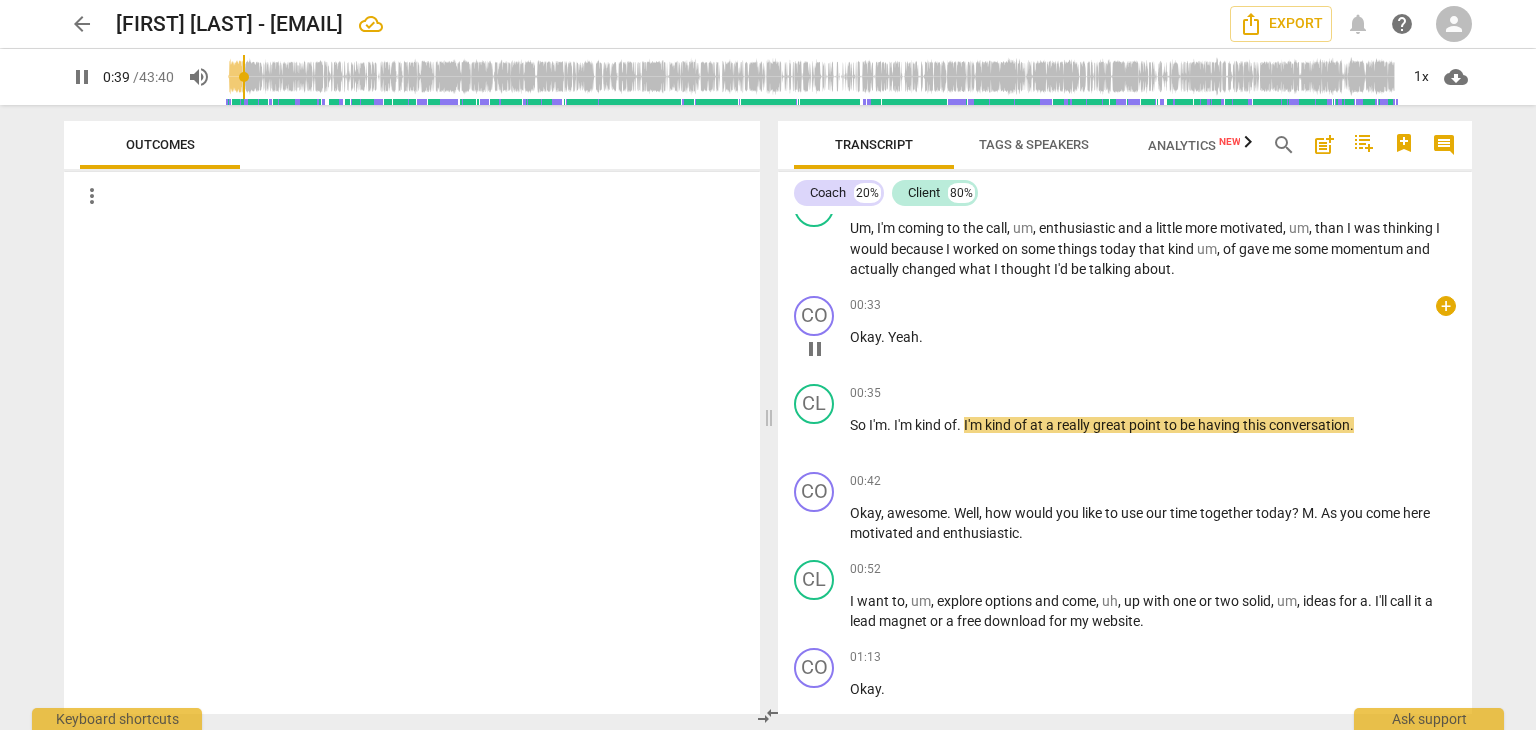 scroll, scrollTop: 300, scrollLeft: 0, axis: vertical 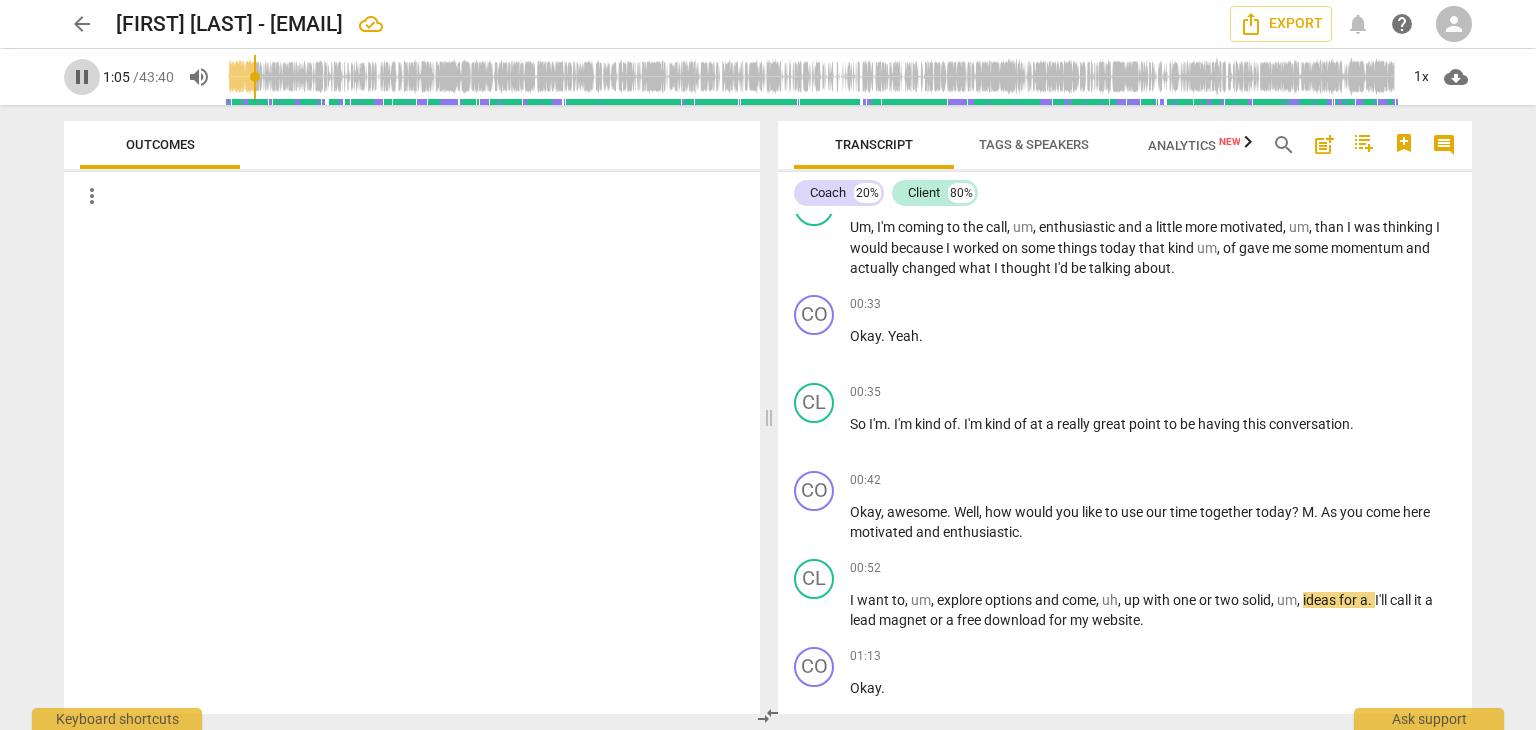 click on "pause" at bounding box center [82, 77] 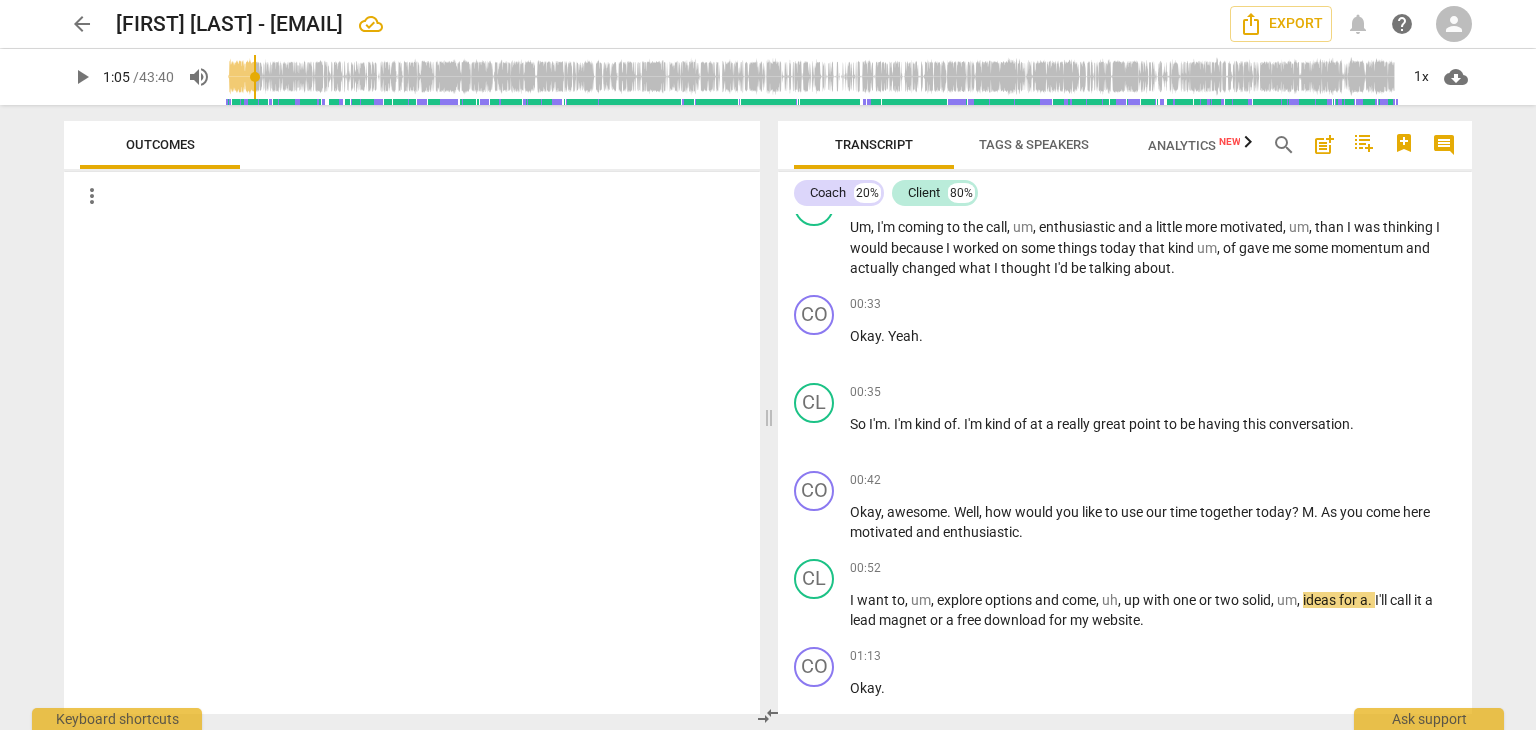 type on "66" 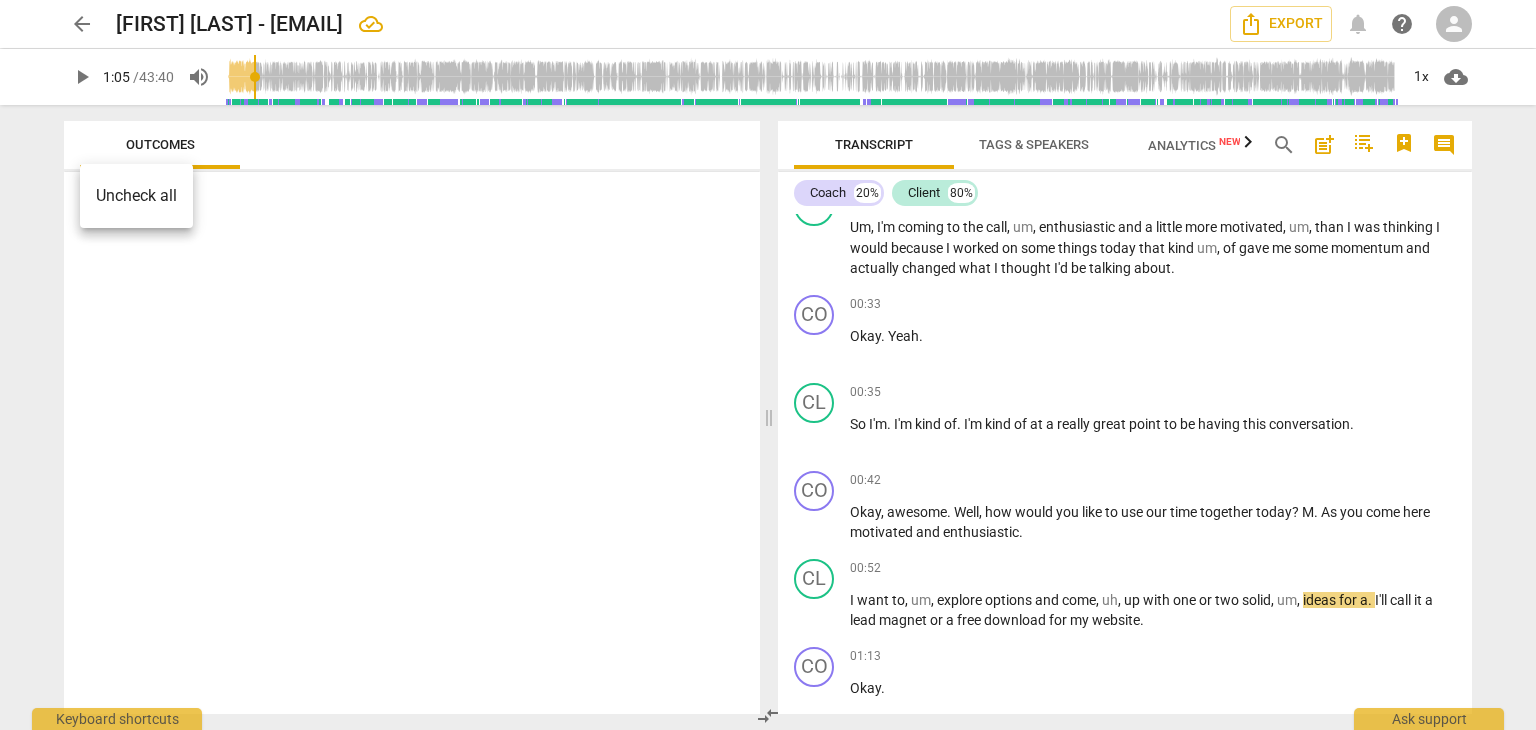 click at bounding box center (768, 365) 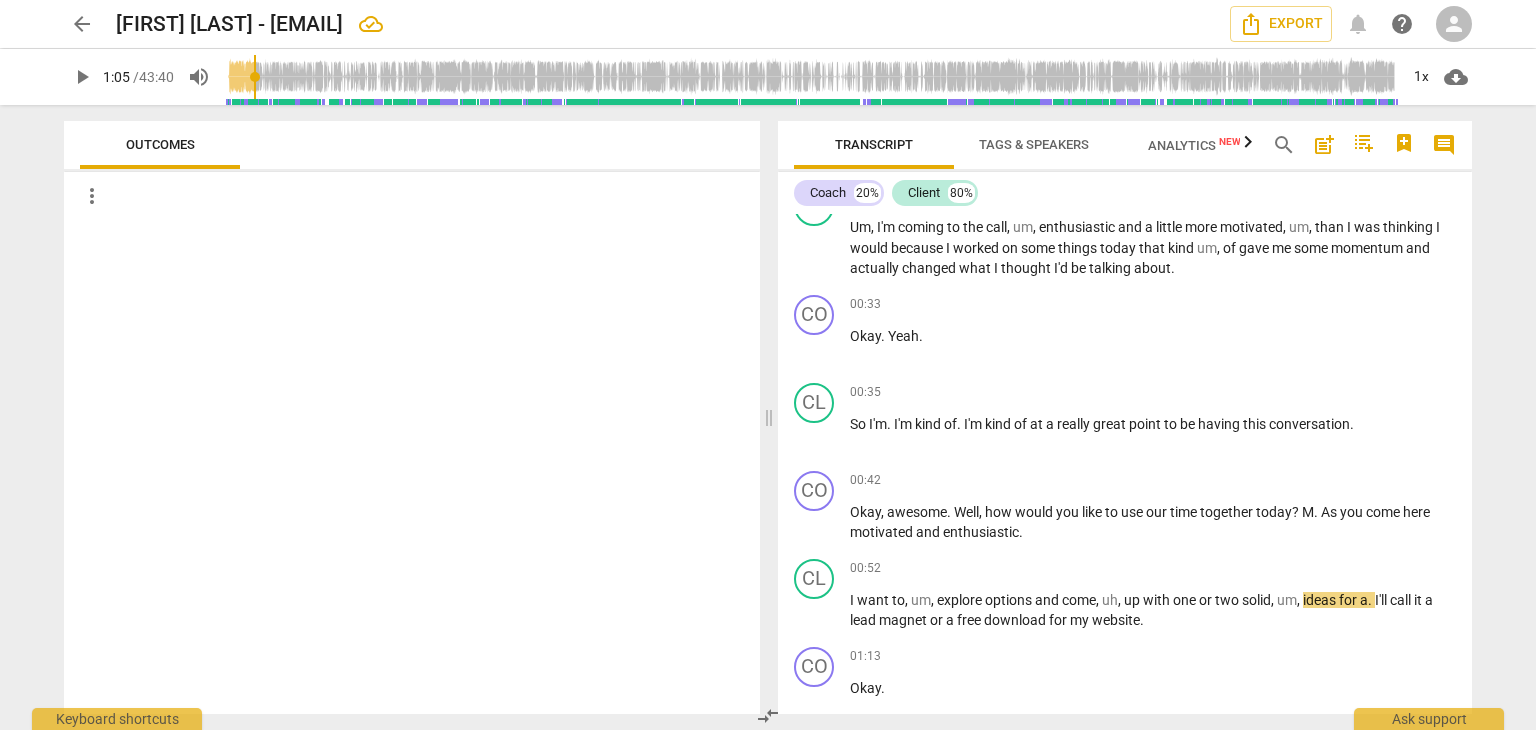 drag, startPoint x: 236, startPoint y: 162, endPoint x: 368, endPoint y: 187, distance: 134.34657 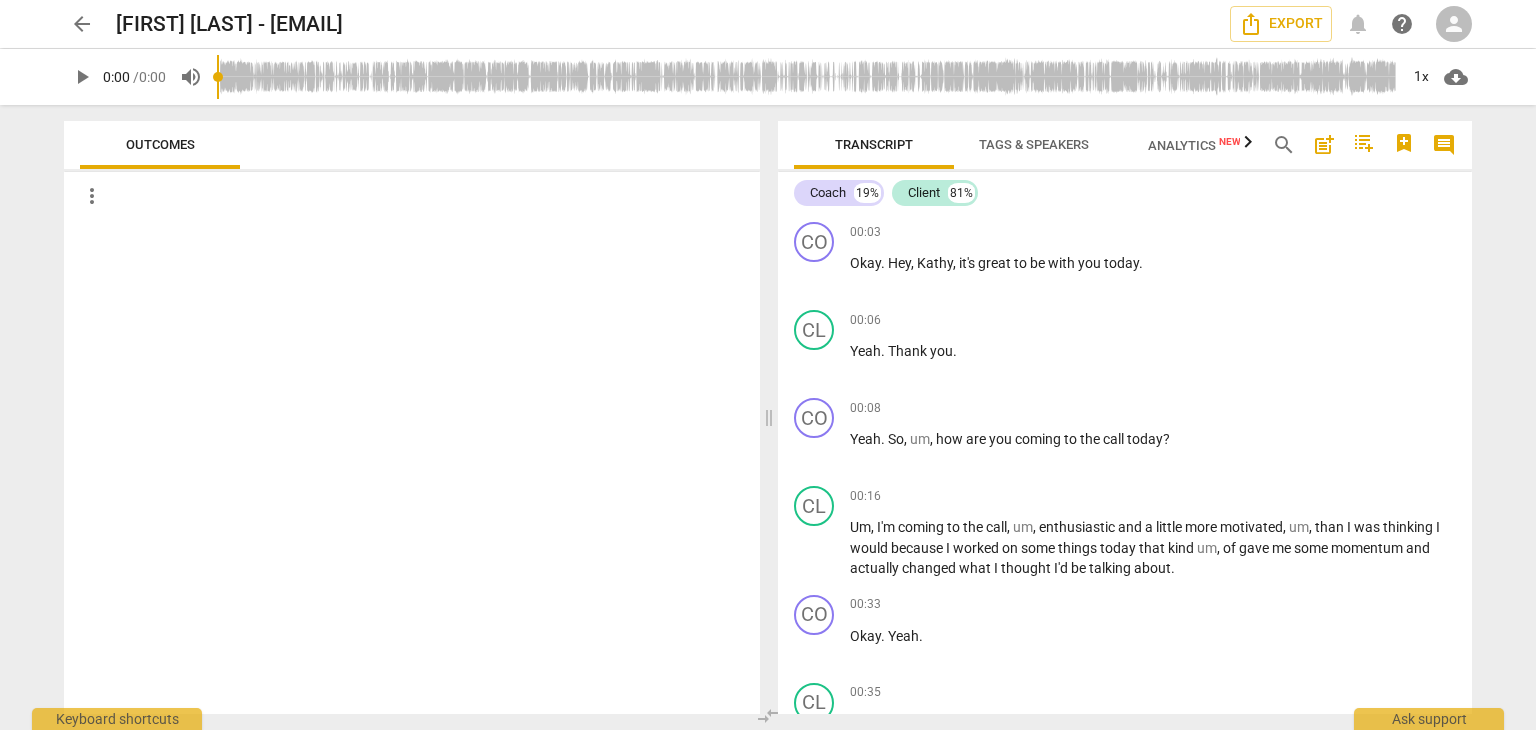 scroll, scrollTop: 0, scrollLeft: 0, axis: both 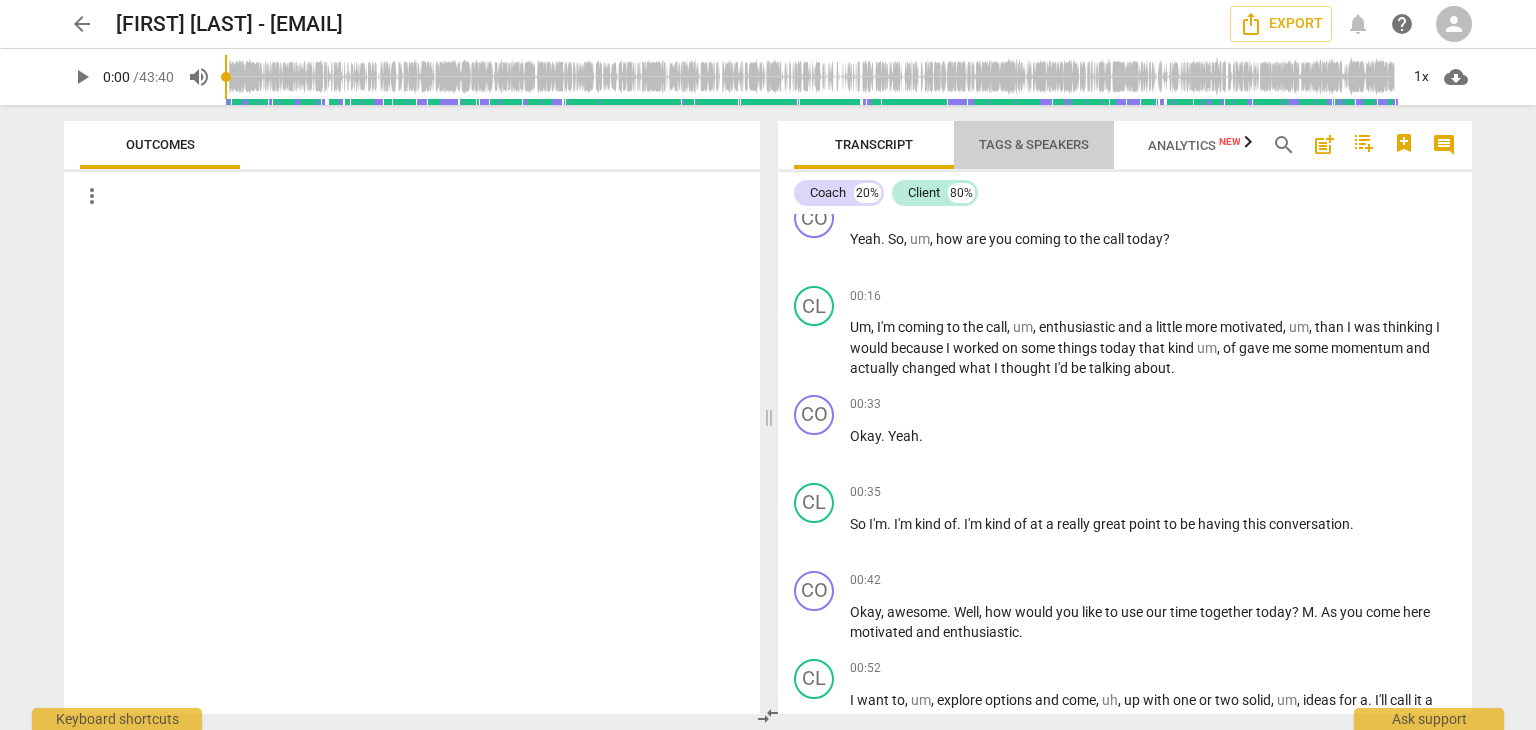 click on "Tags & Speakers" at bounding box center (1034, 145) 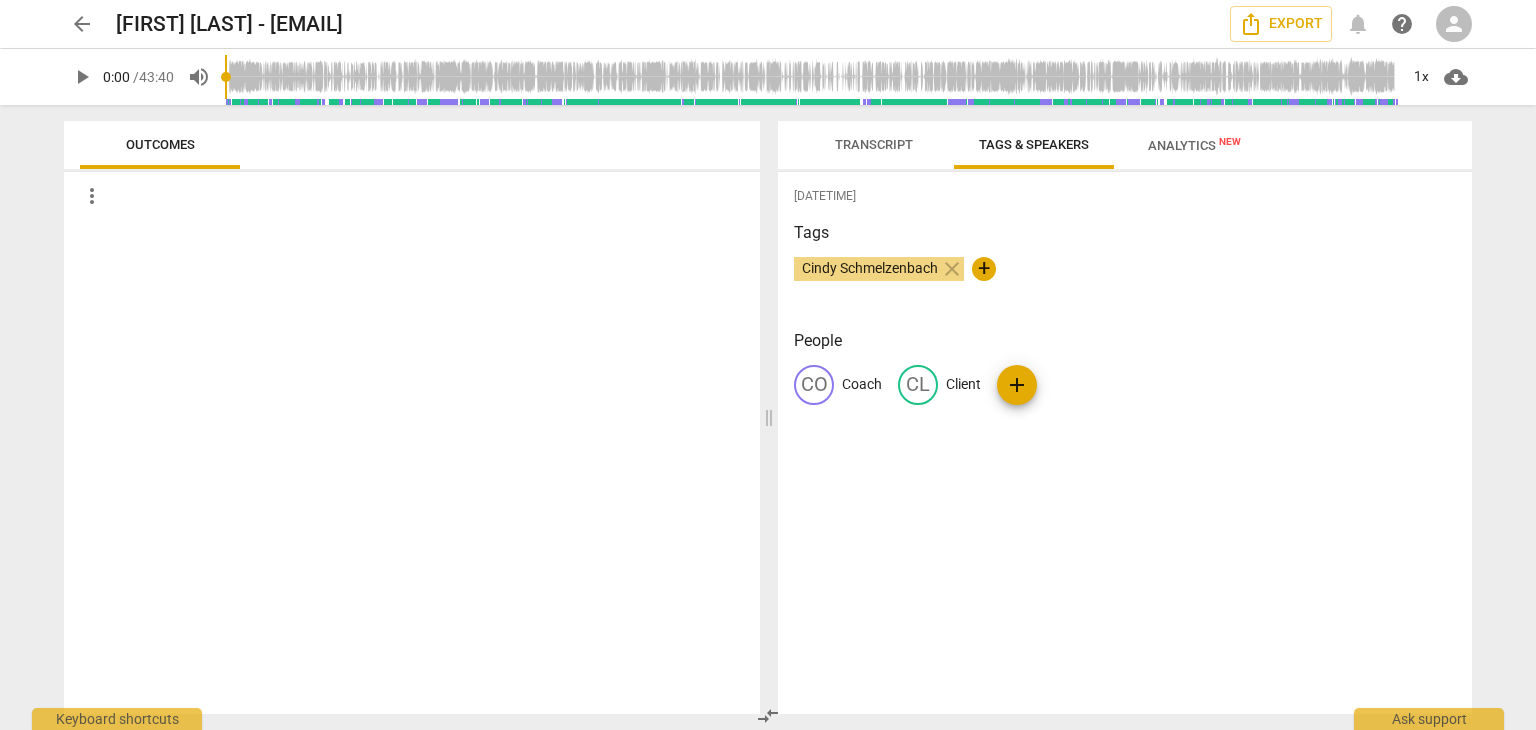 click on "Analytics   New" at bounding box center (1194, 145) 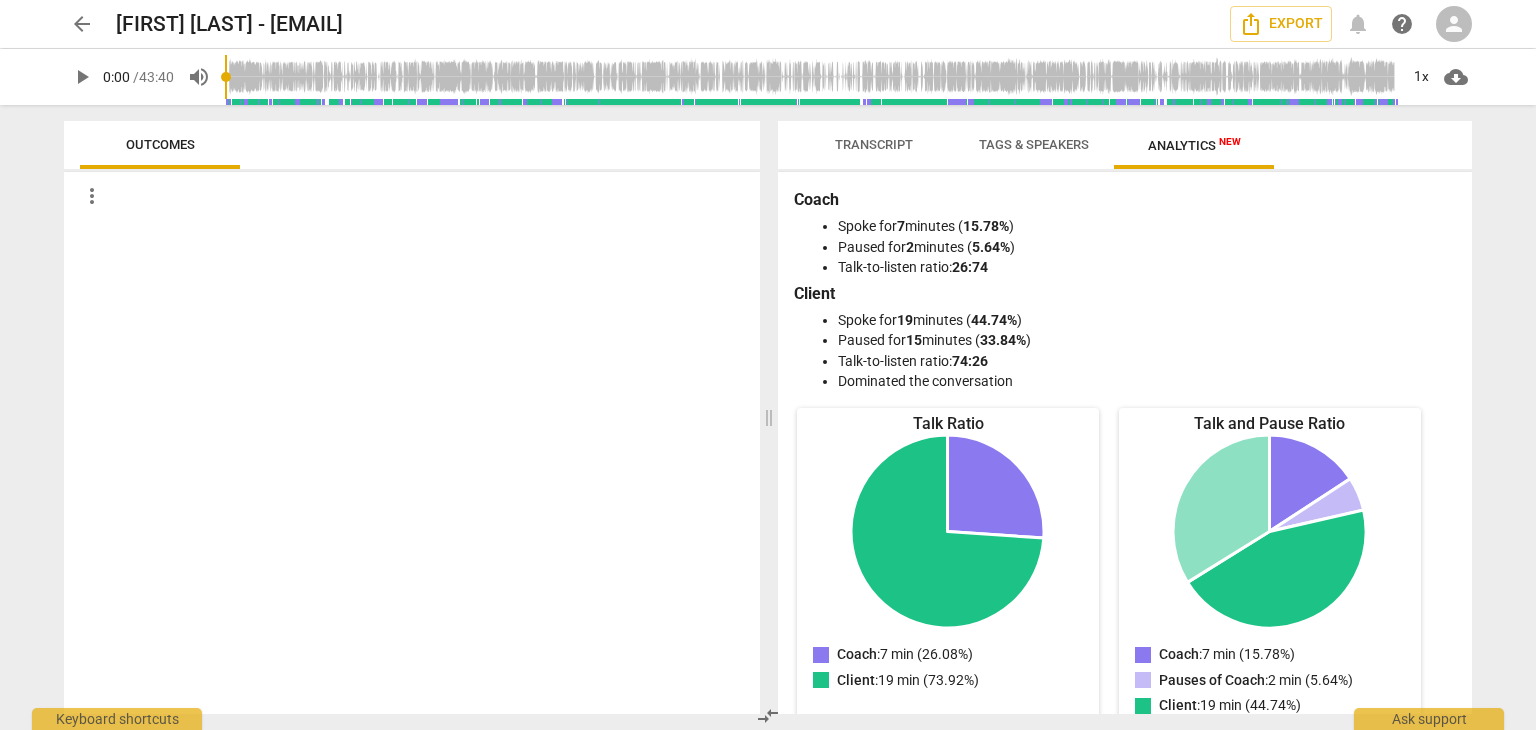 drag, startPoint x: 233, startPoint y: 158, endPoint x: 360, endPoint y: 163, distance: 127.09839 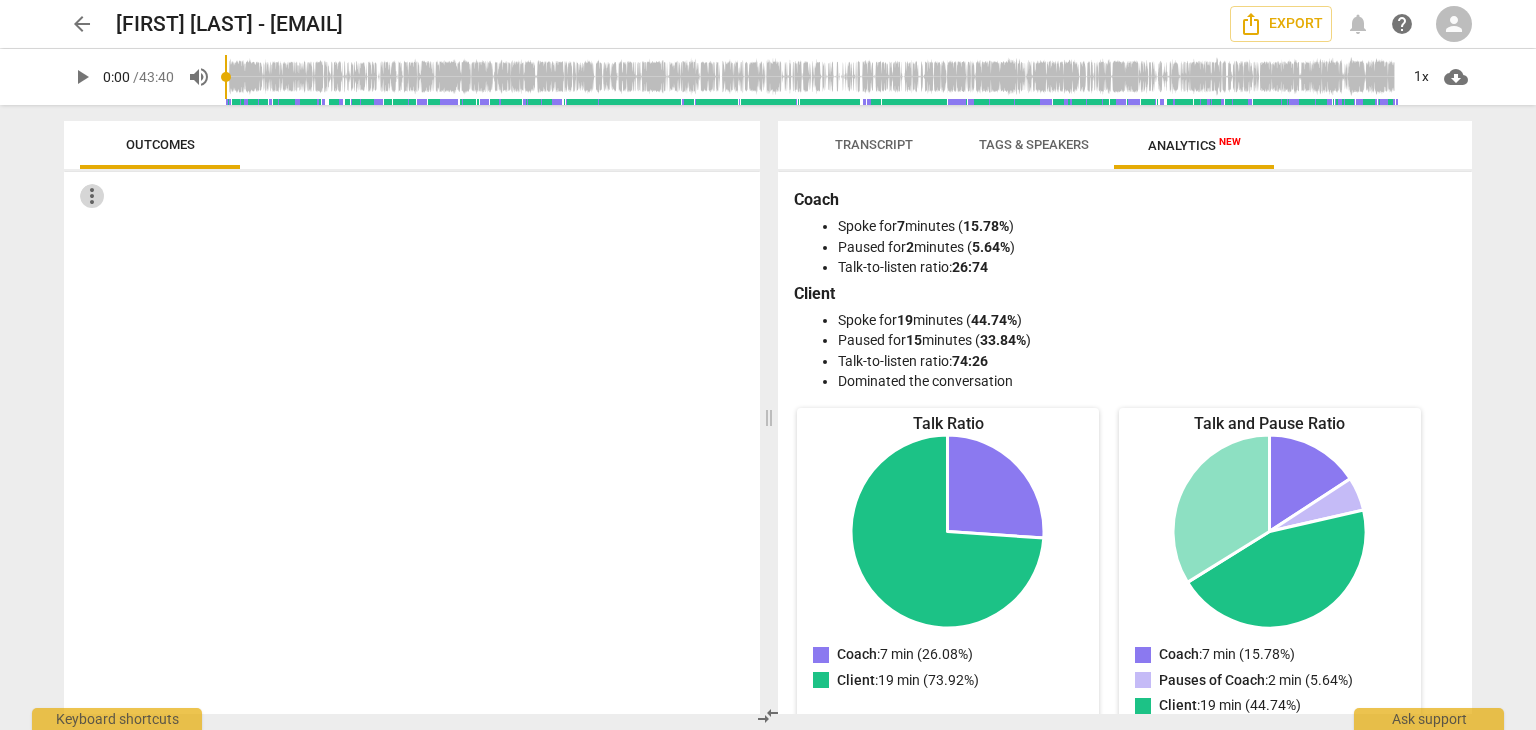 click on "more_vert" at bounding box center [92, 196] 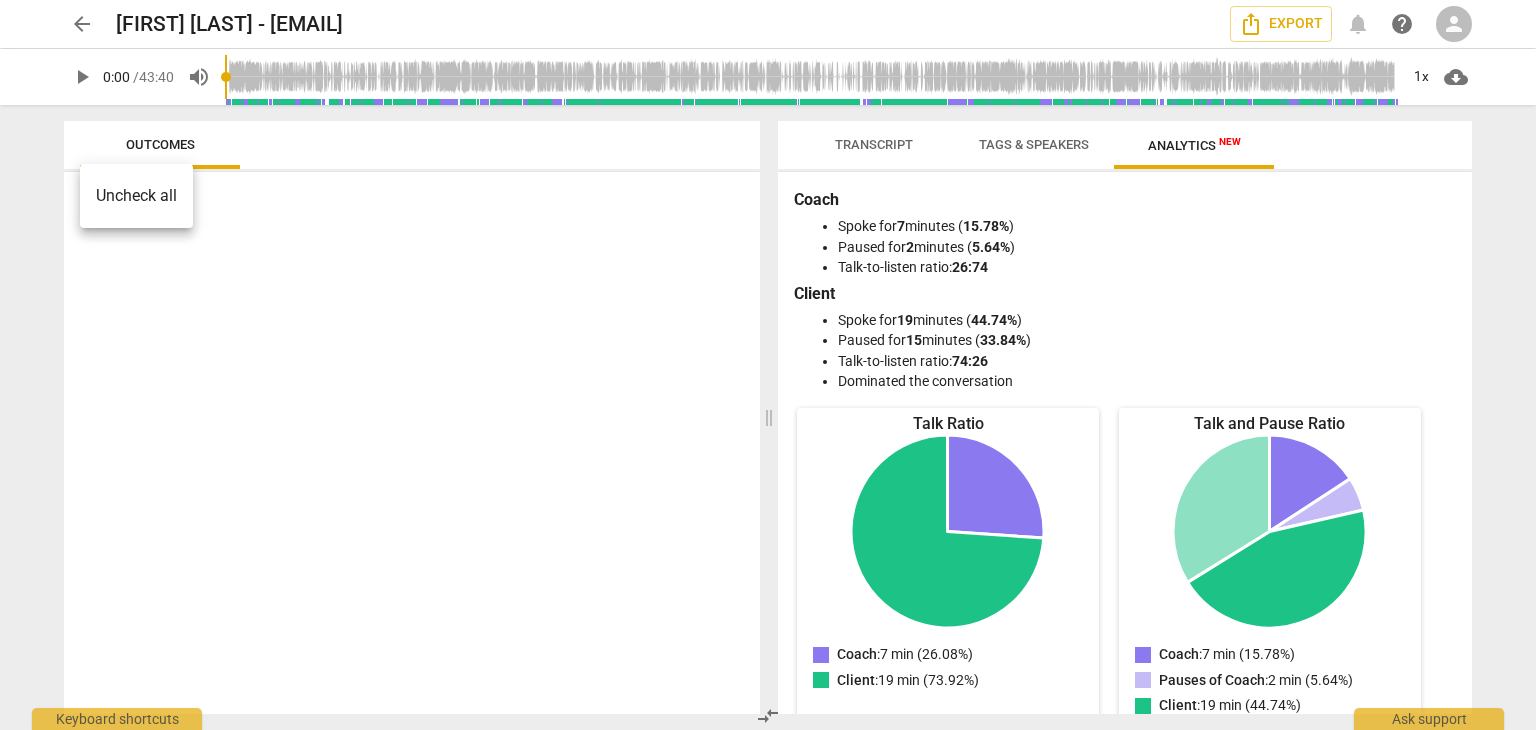 click at bounding box center (768, 365) 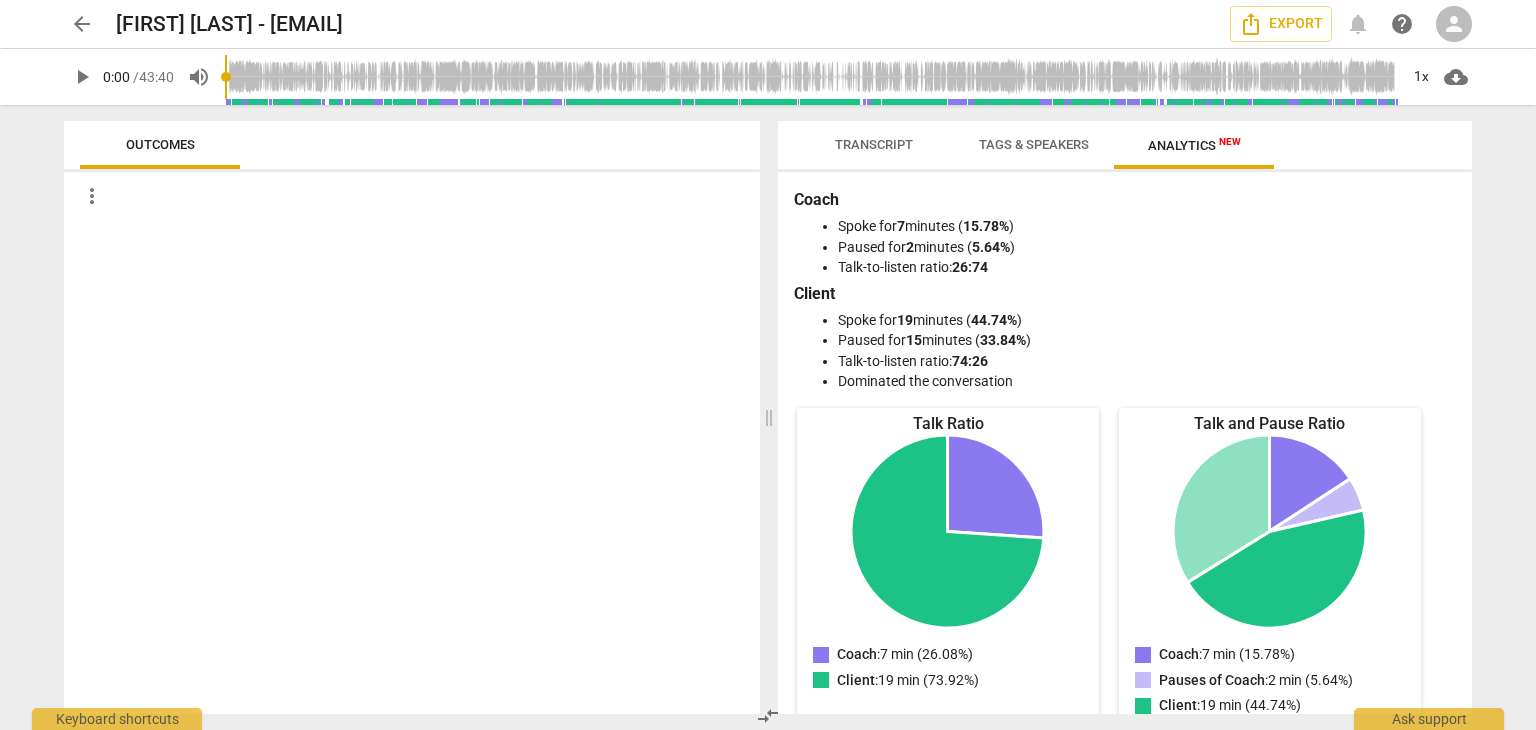 drag, startPoint x: 211, startPoint y: 164, endPoint x: 342, endPoint y: 179, distance: 131.85599 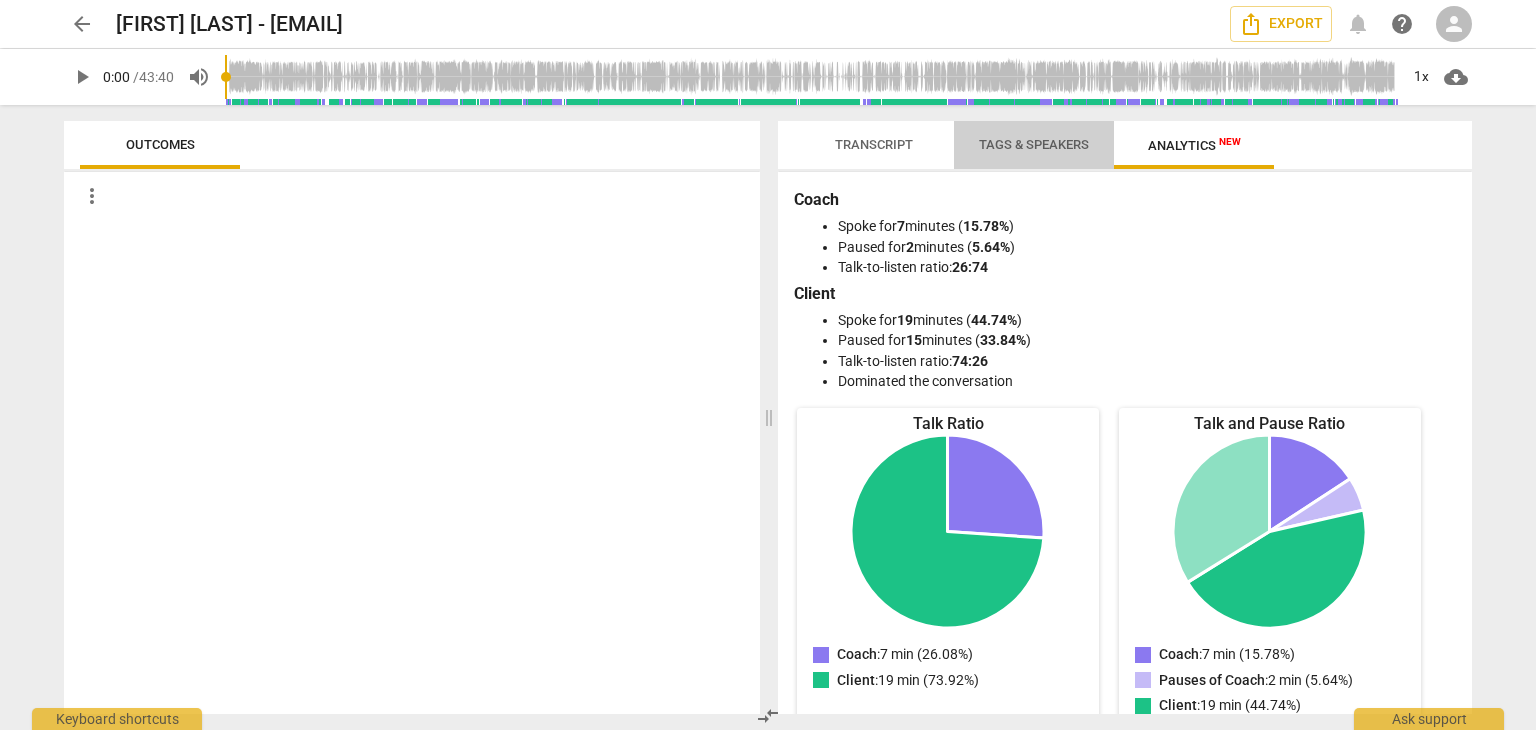 click on "Tags & Speakers" at bounding box center [1034, 144] 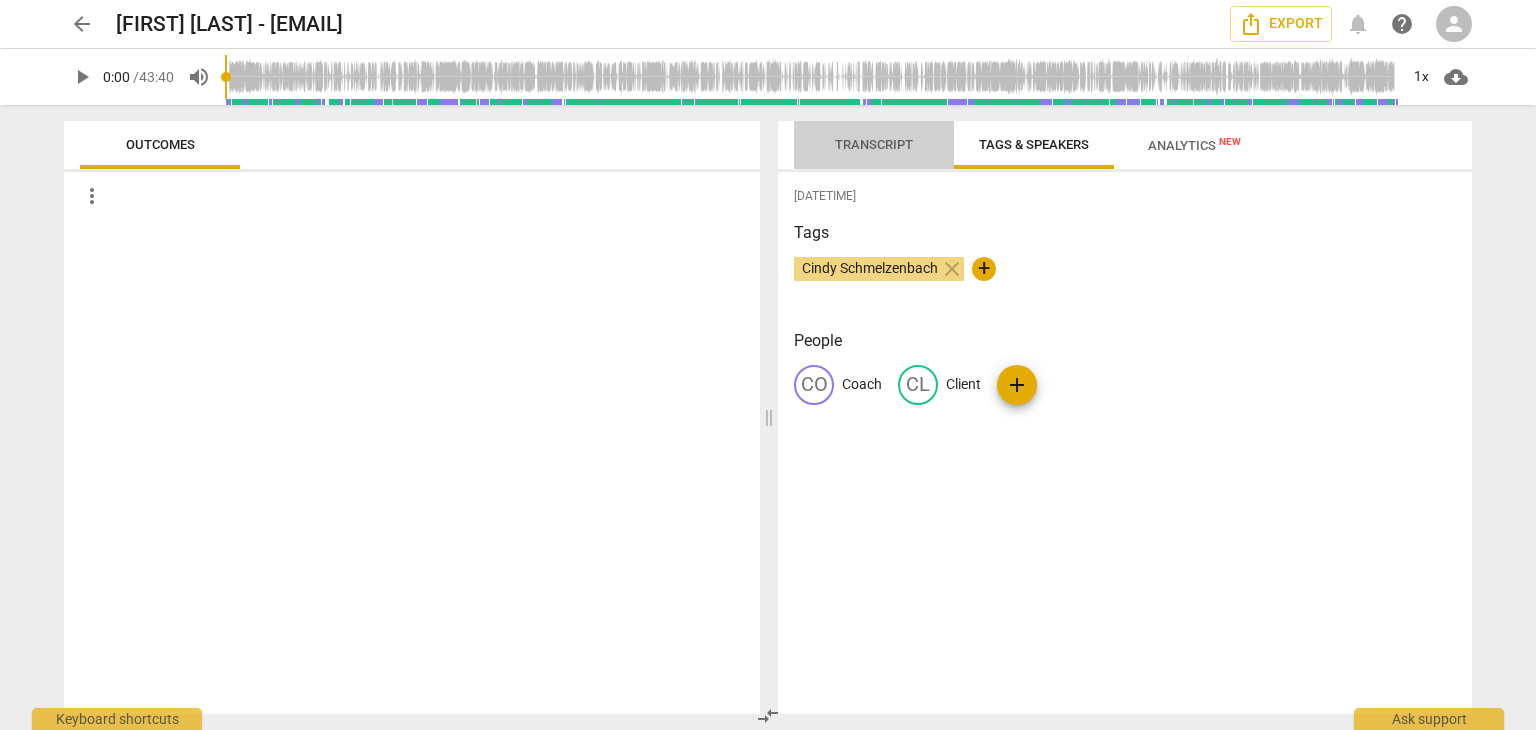 click on "Transcript" at bounding box center [874, 145] 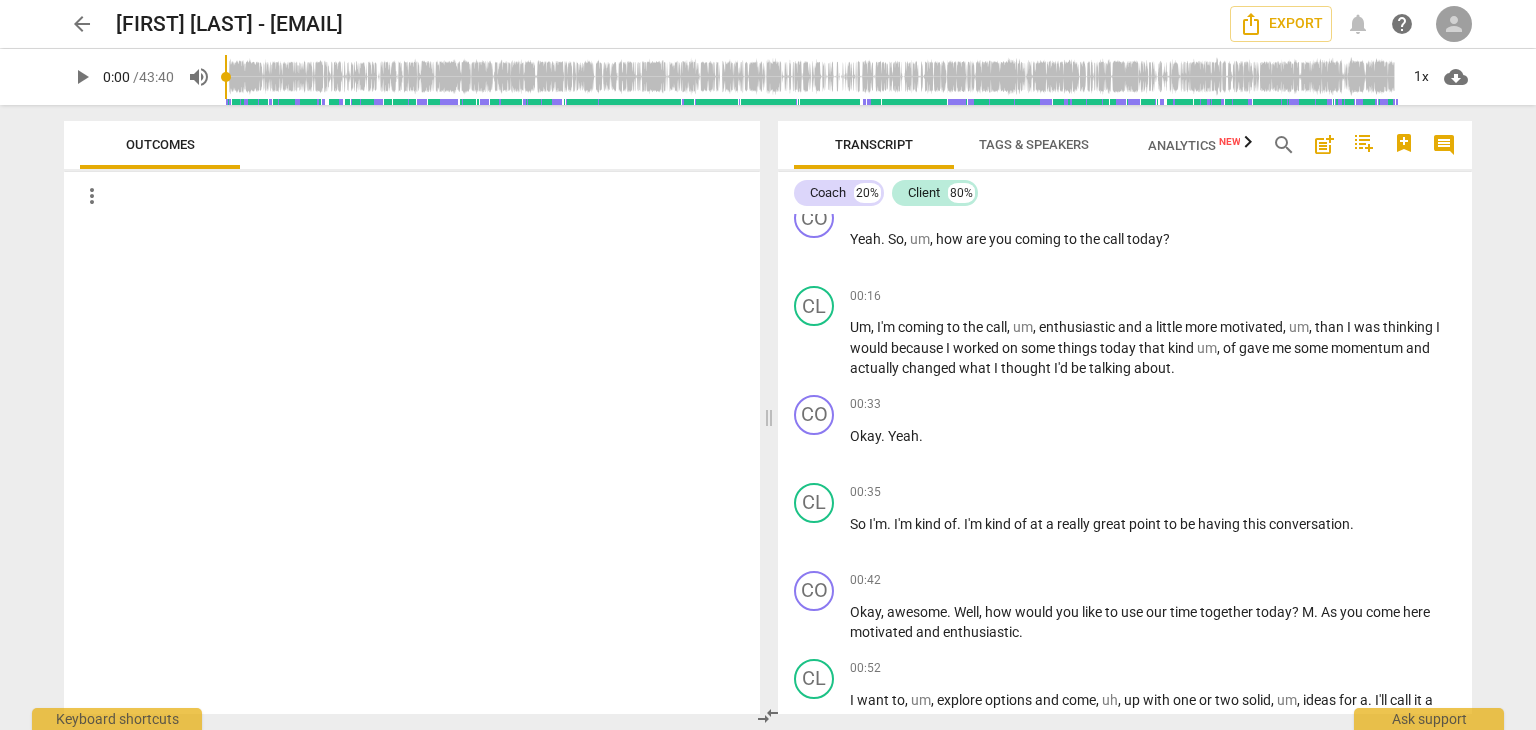 click on "person" at bounding box center (1454, 24) 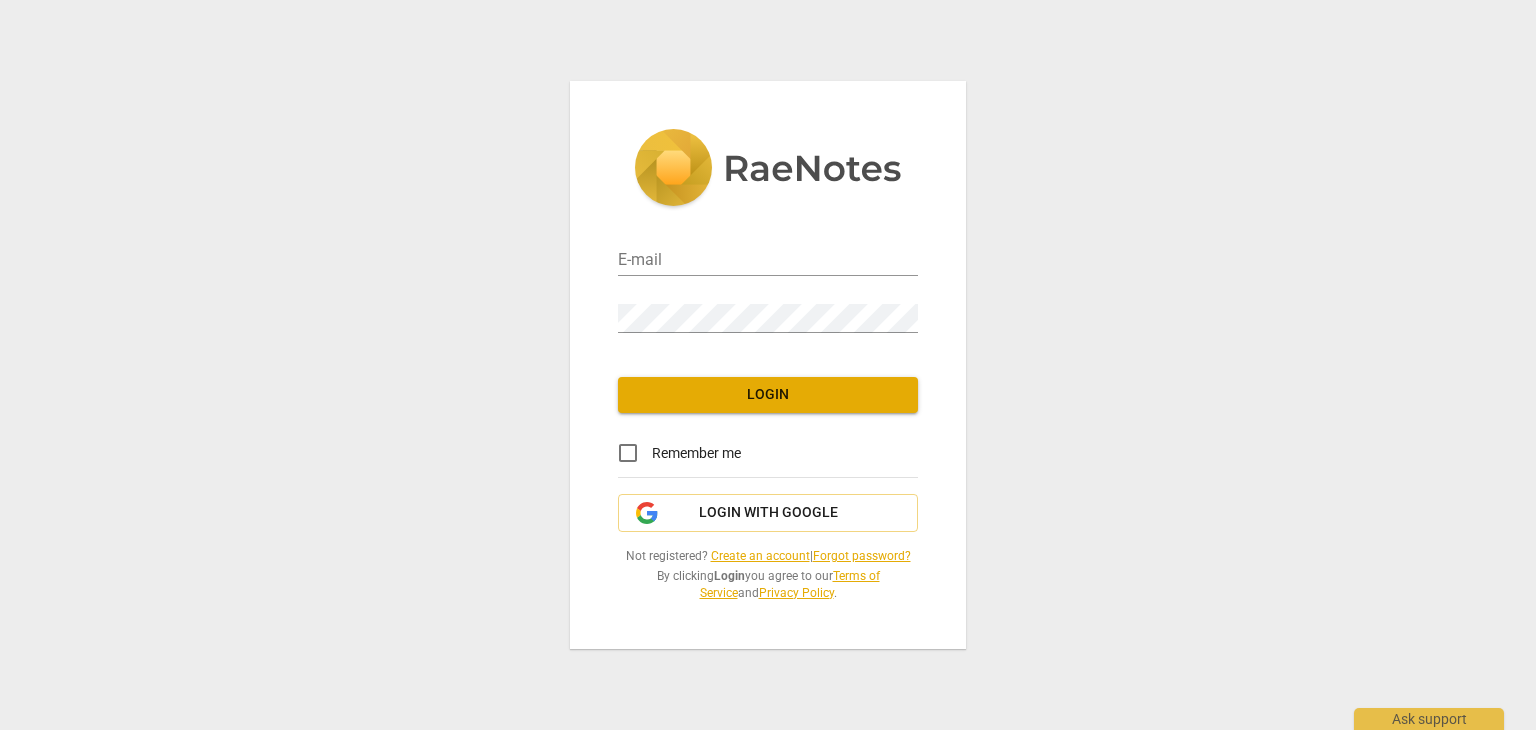 scroll, scrollTop: 0, scrollLeft: 0, axis: both 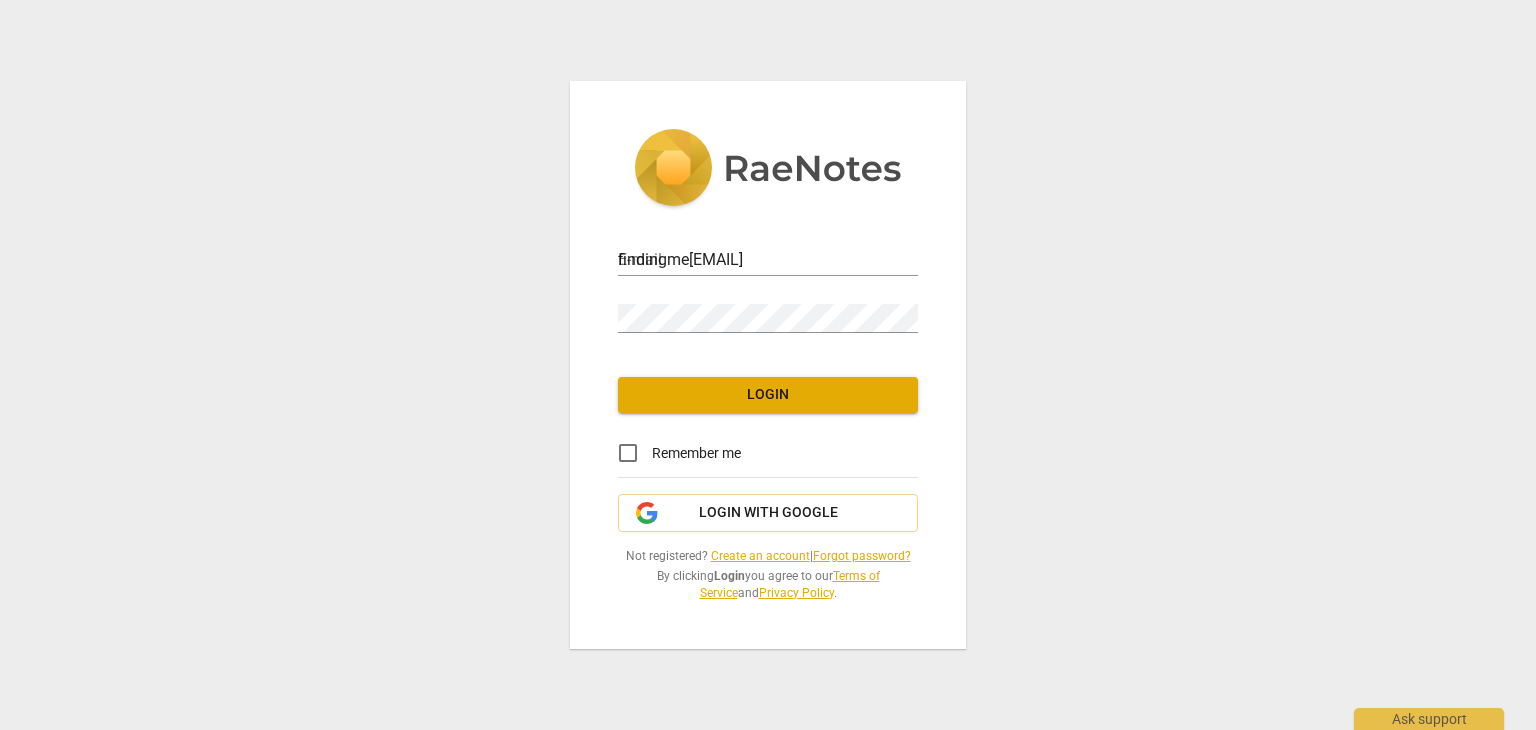 click on "Login" at bounding box center [768, 395] 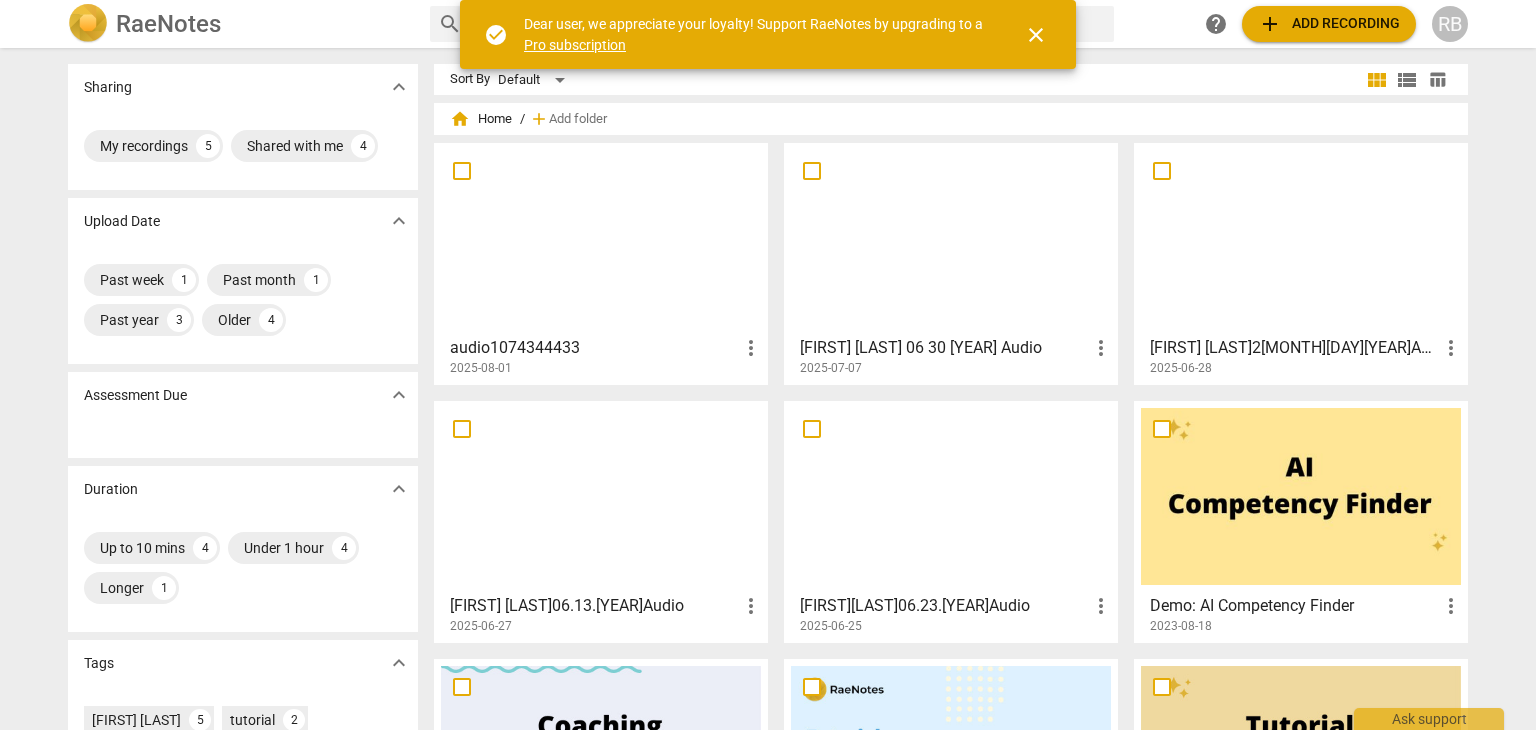 click at bounding box center [601, 238] 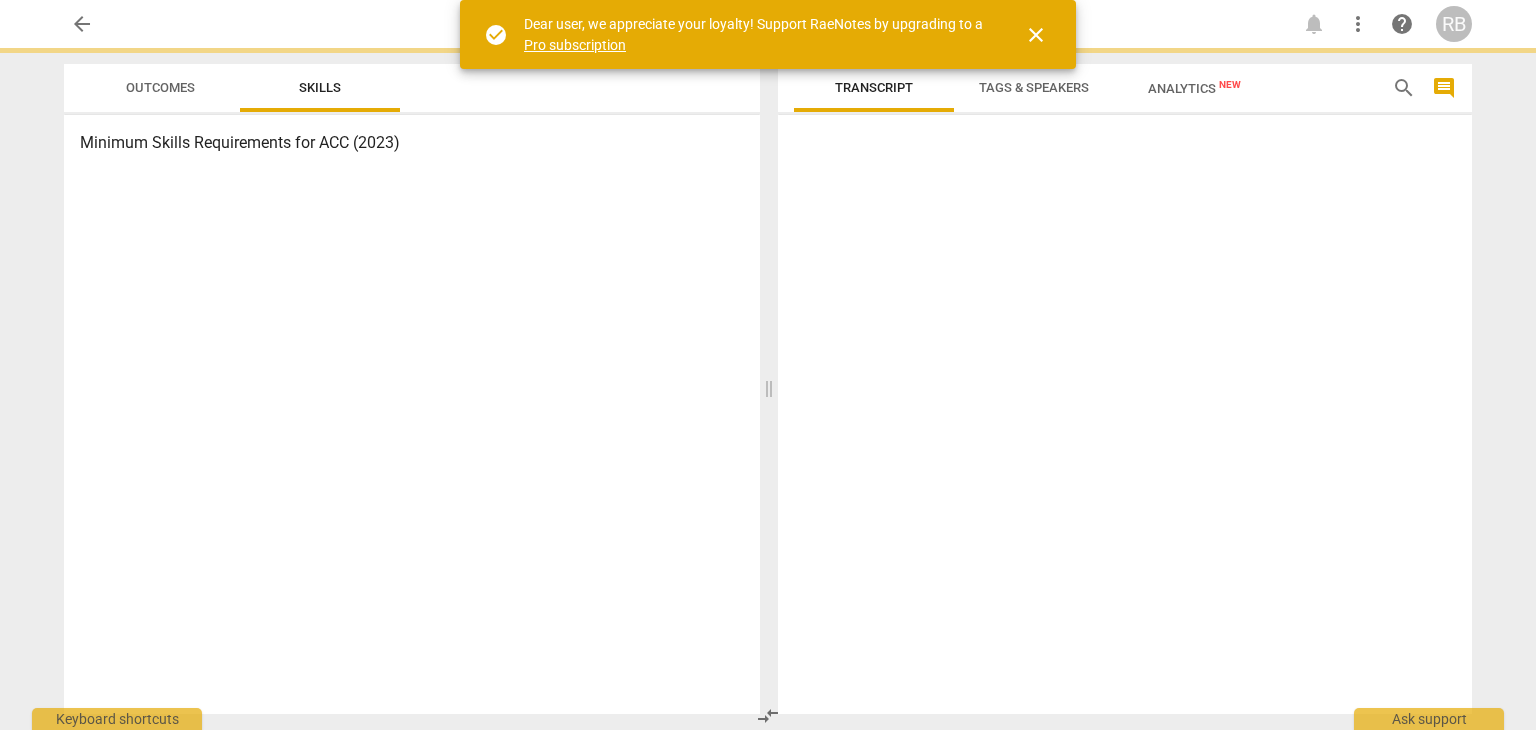 click on "Minimum Skills Requirements for ACC (2023)" at bounding box center (412, 414) 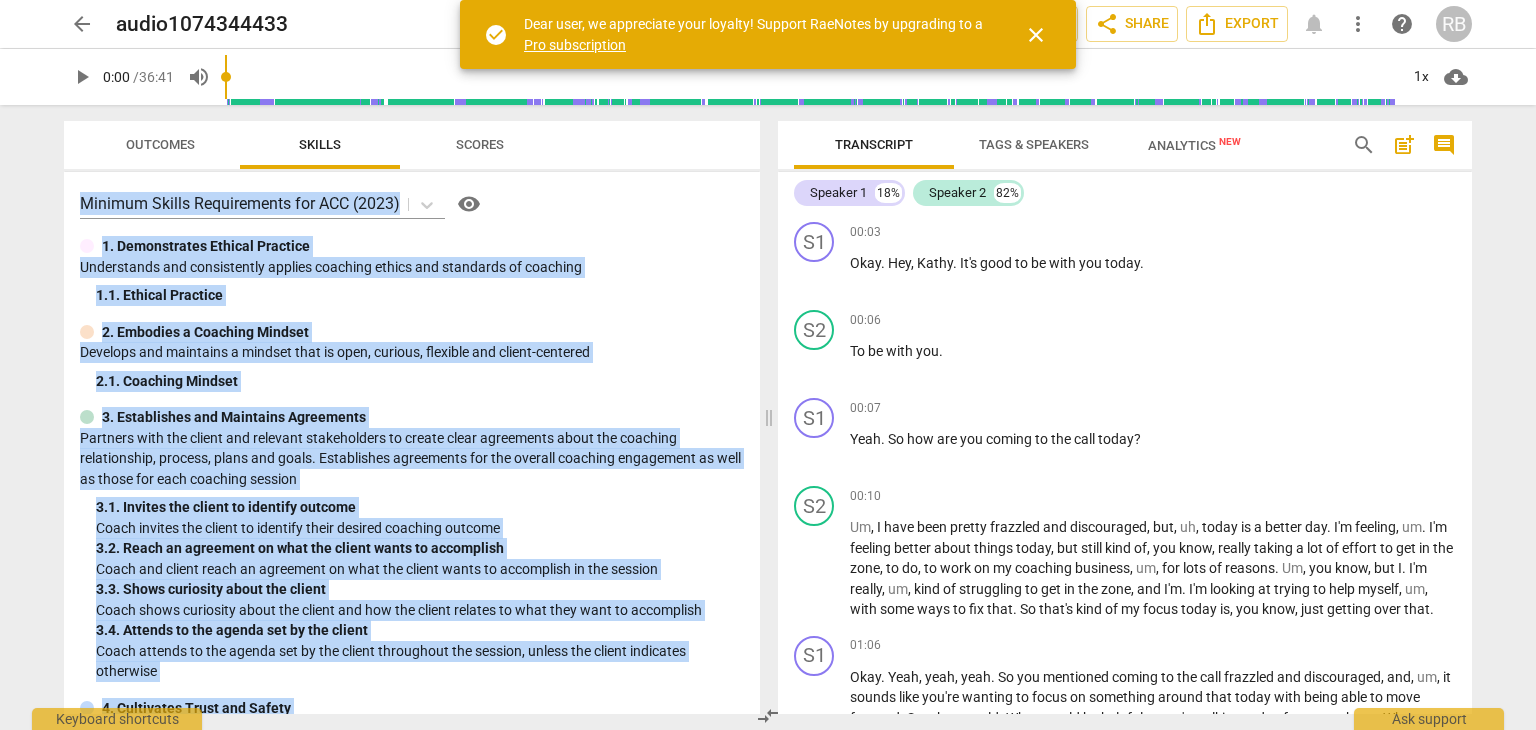 click on "Scores" at bounding box center [480, 144] 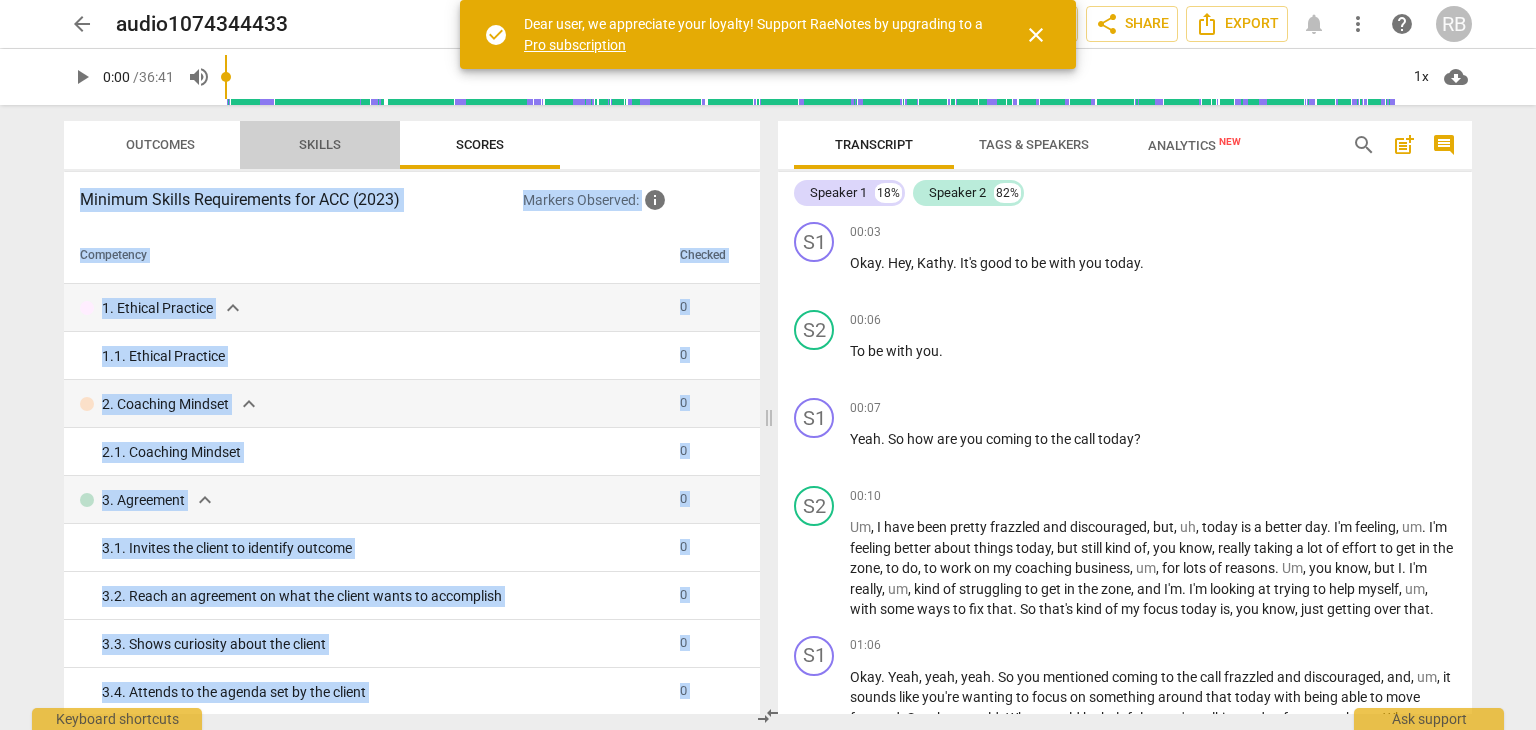 click on "Skills" at bounding box center [320, 144] 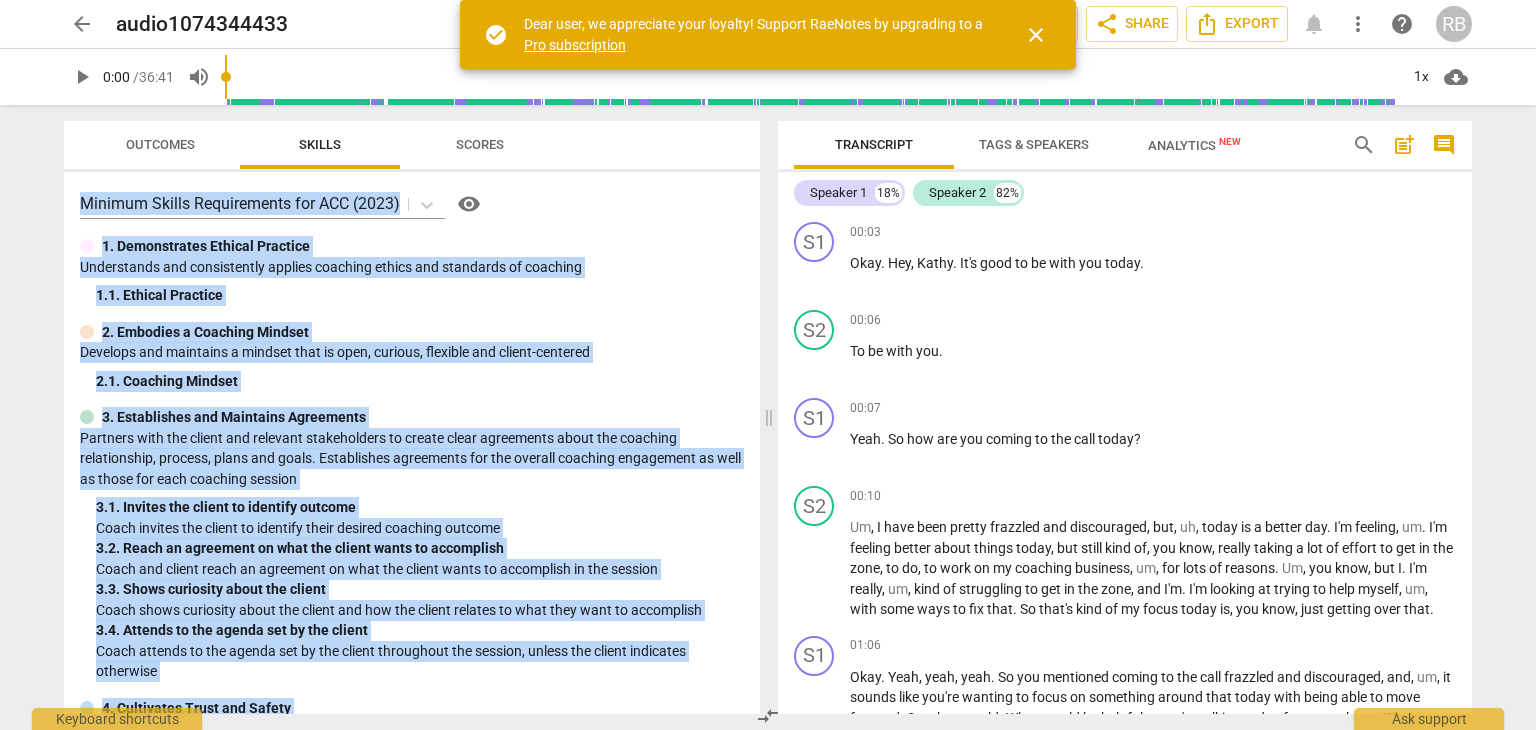 click on "Outcomes" at bounding box center [160, 144] 